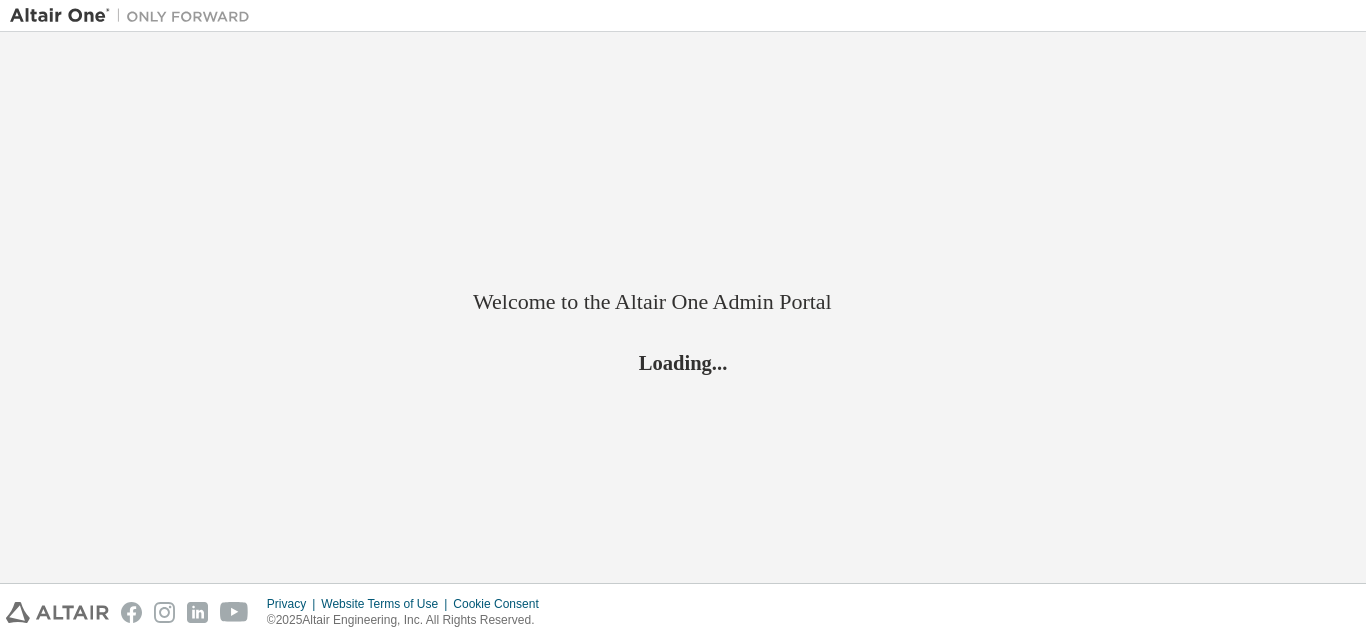 scroll, scrollTop: 0, scrollLeft: 0, axis: both 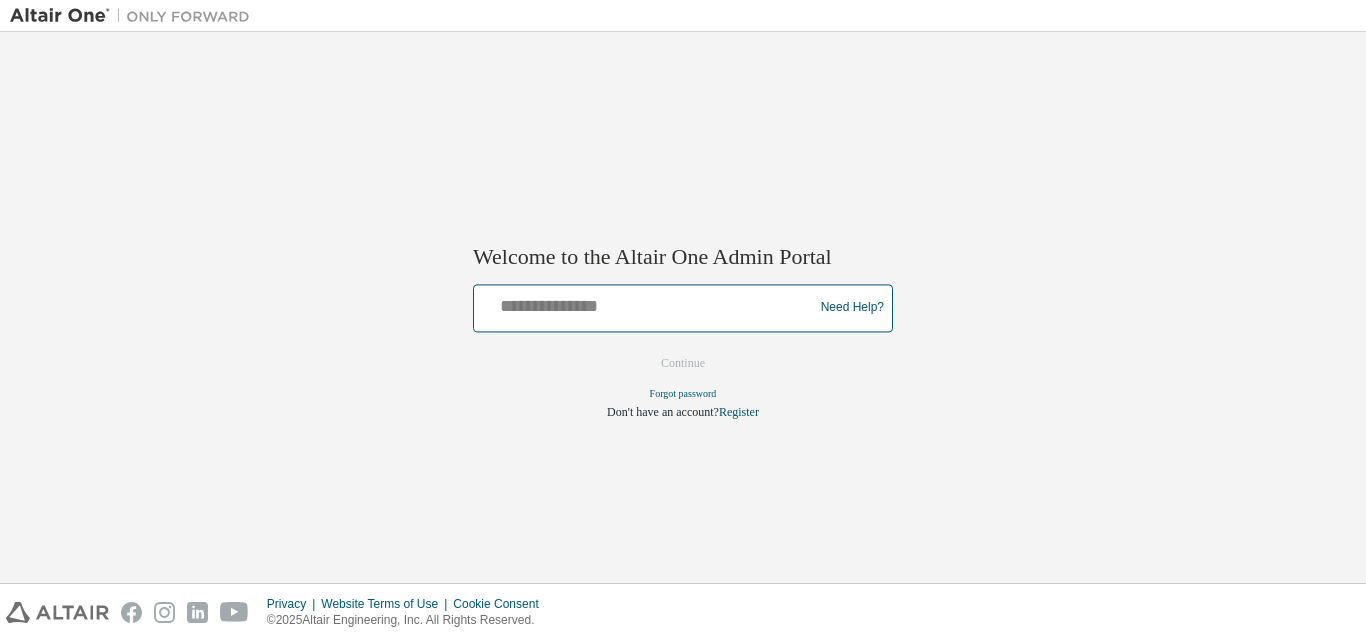 click at bounding box center (646, 303) 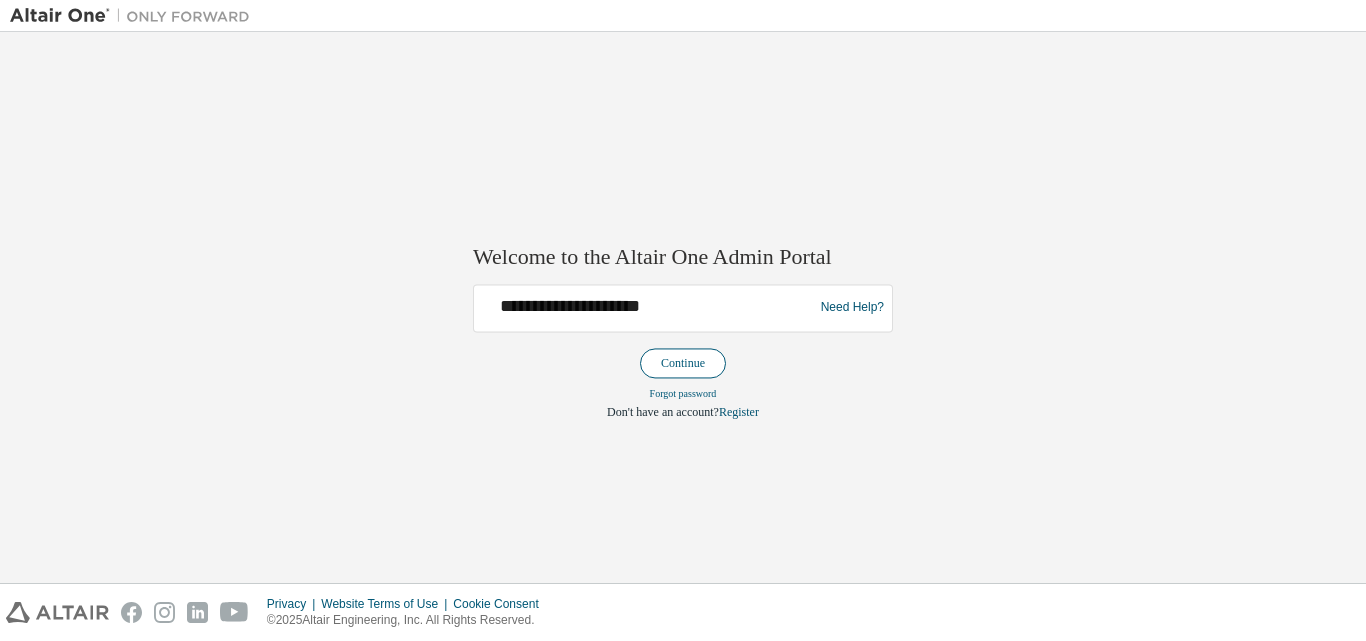 click on "Continue" at bounding box center (683, 363) 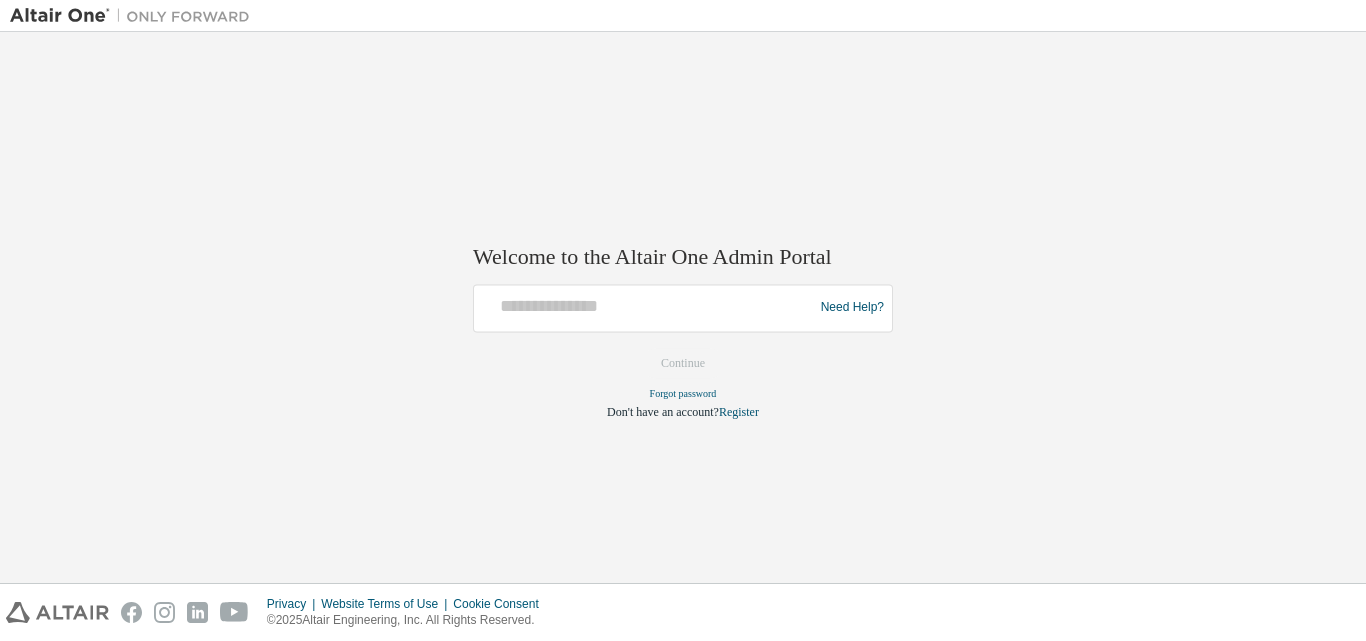 scroll, scrollTop: 0, scrollLeft: 0, axis: both 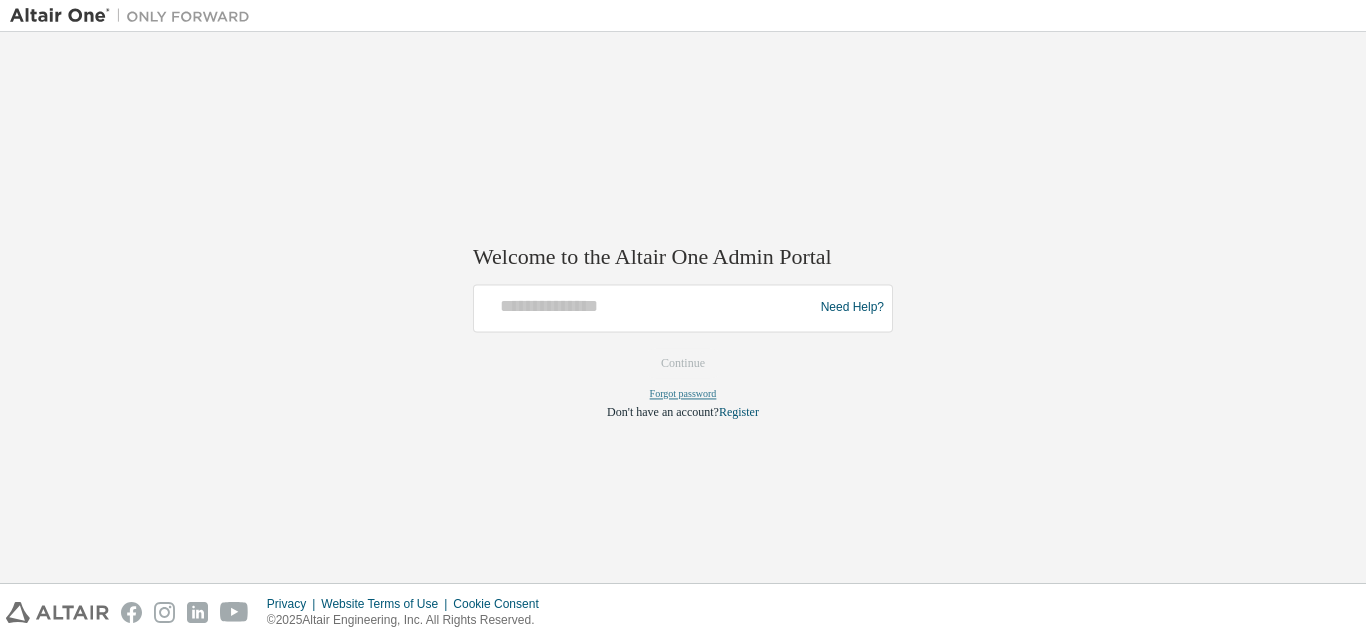 click on "Forgot password" at bounding box center [683, 393] 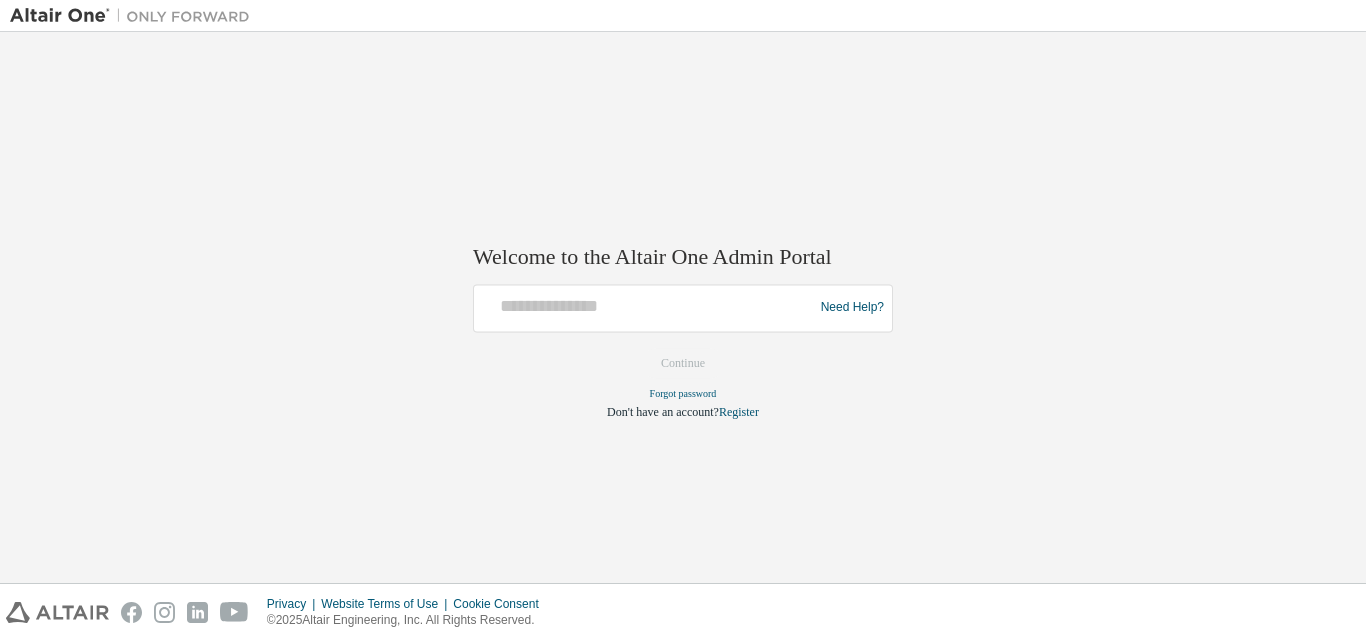 scroll, scrollTop: 0, scrollLeft: 0, axis: both 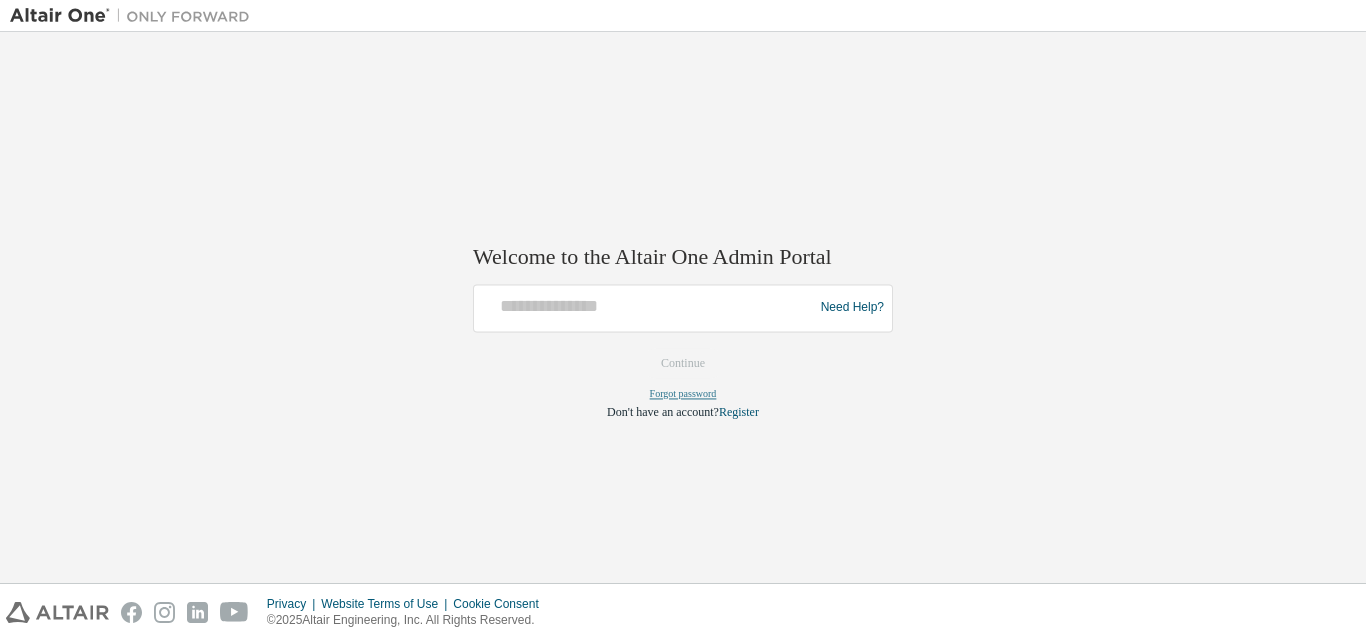 click on "Forgot password" at bounding box center [683, 393] 